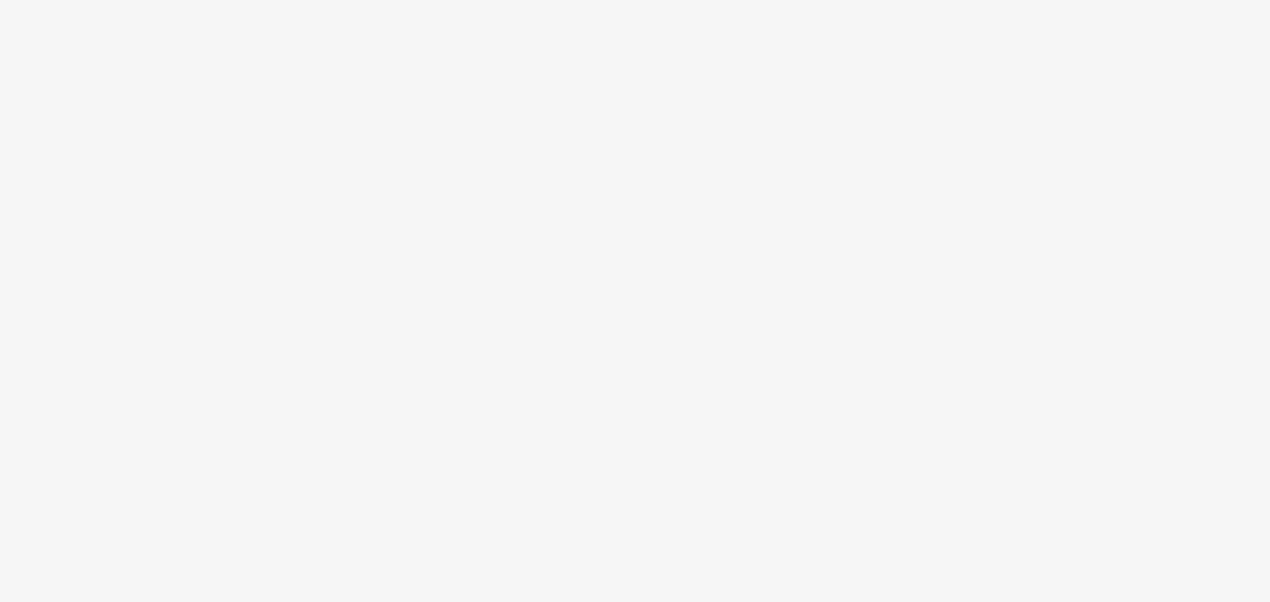 scroll, scrollTop: 0, scrollLeft: 0, axis: both 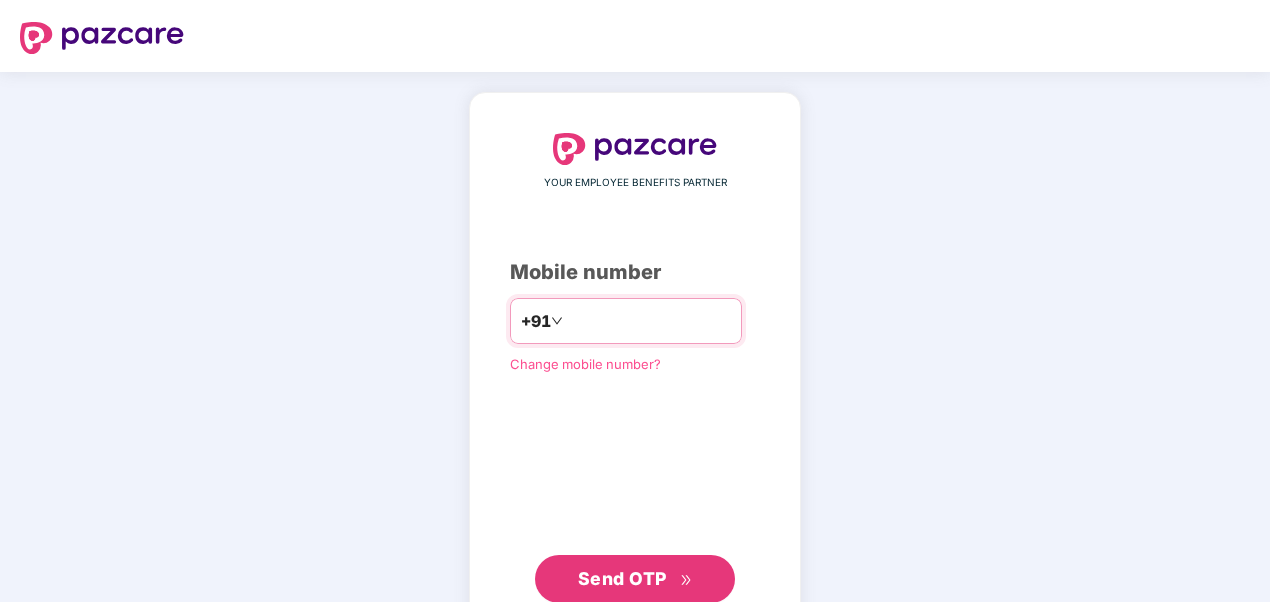 click on "*******" at bounding box center [649, 321] 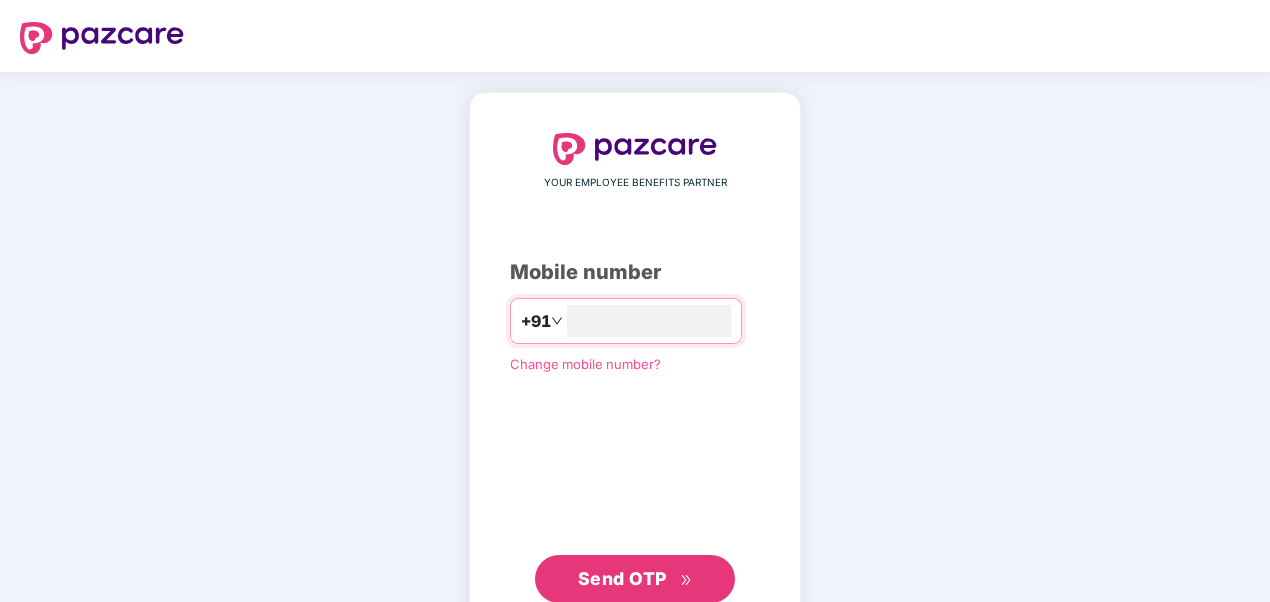 type on "**********" 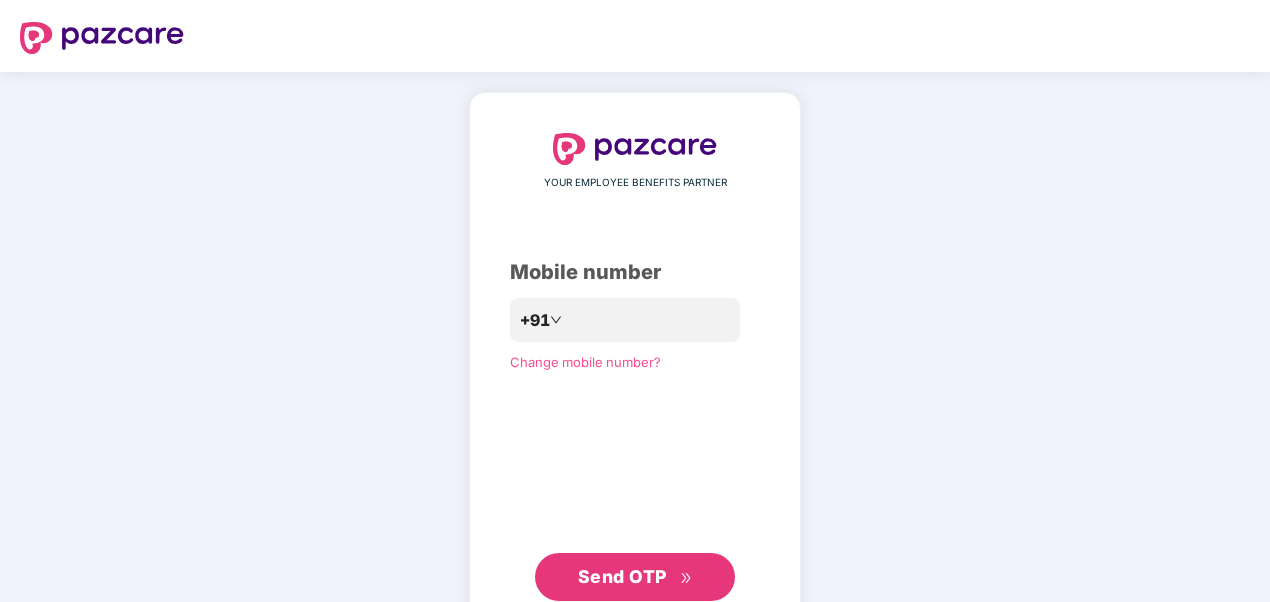 click on "**********" at bounding box center (635, 367) 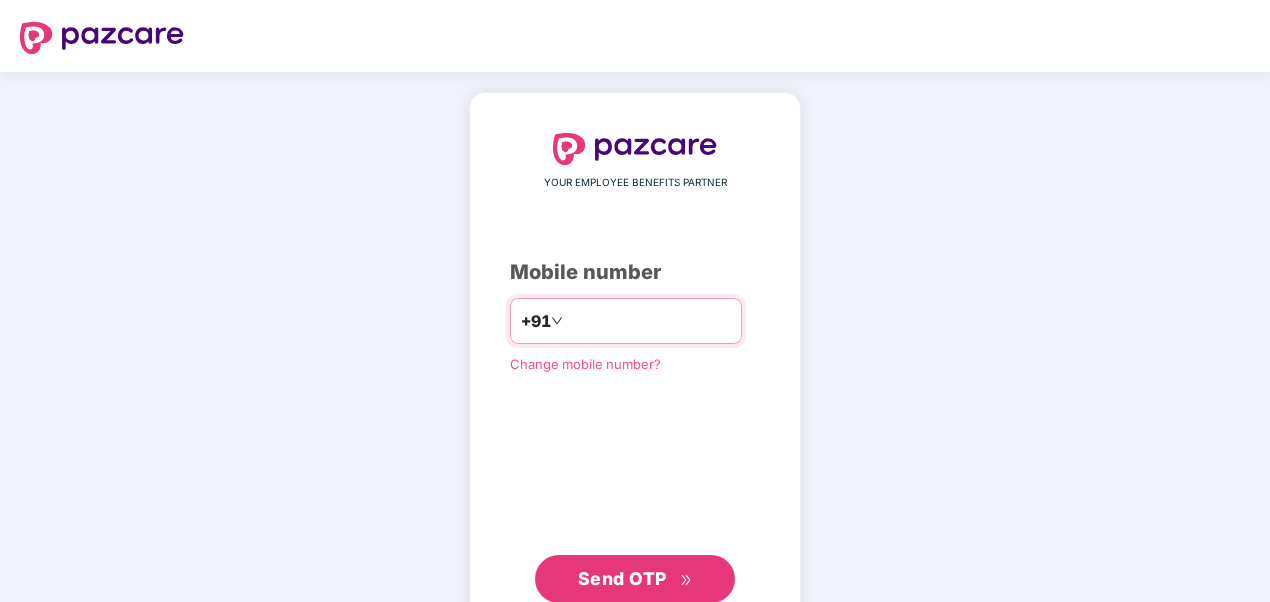click on "**********" at bounding box center (649, 321) 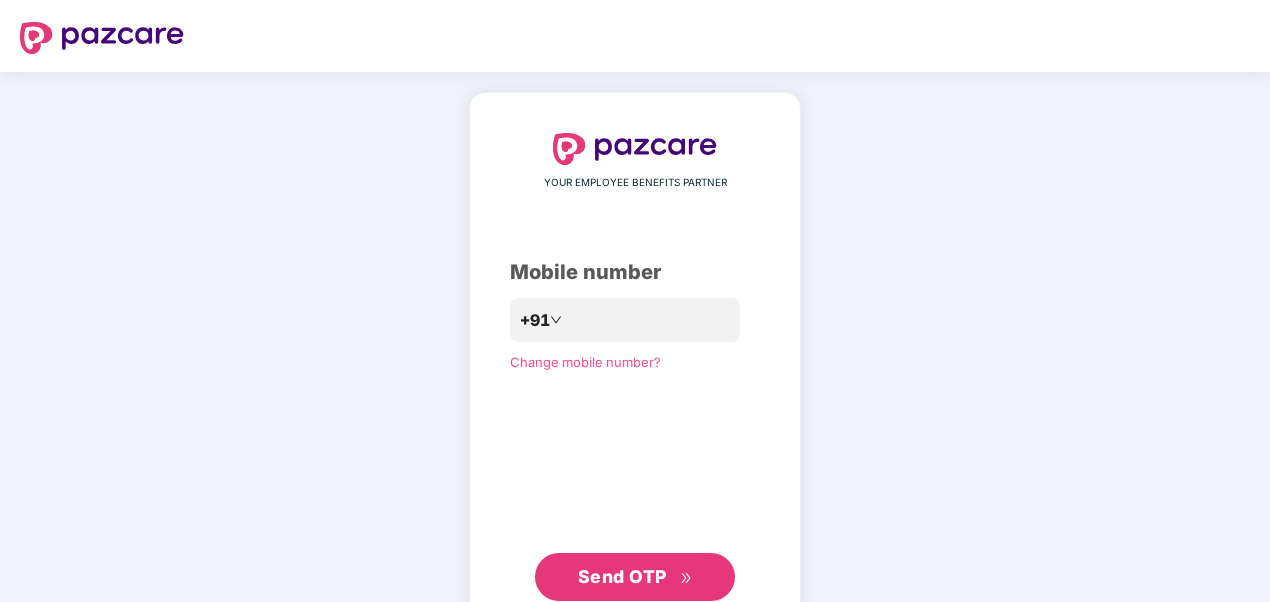 click on "**********" at bounding box center [635, 367] 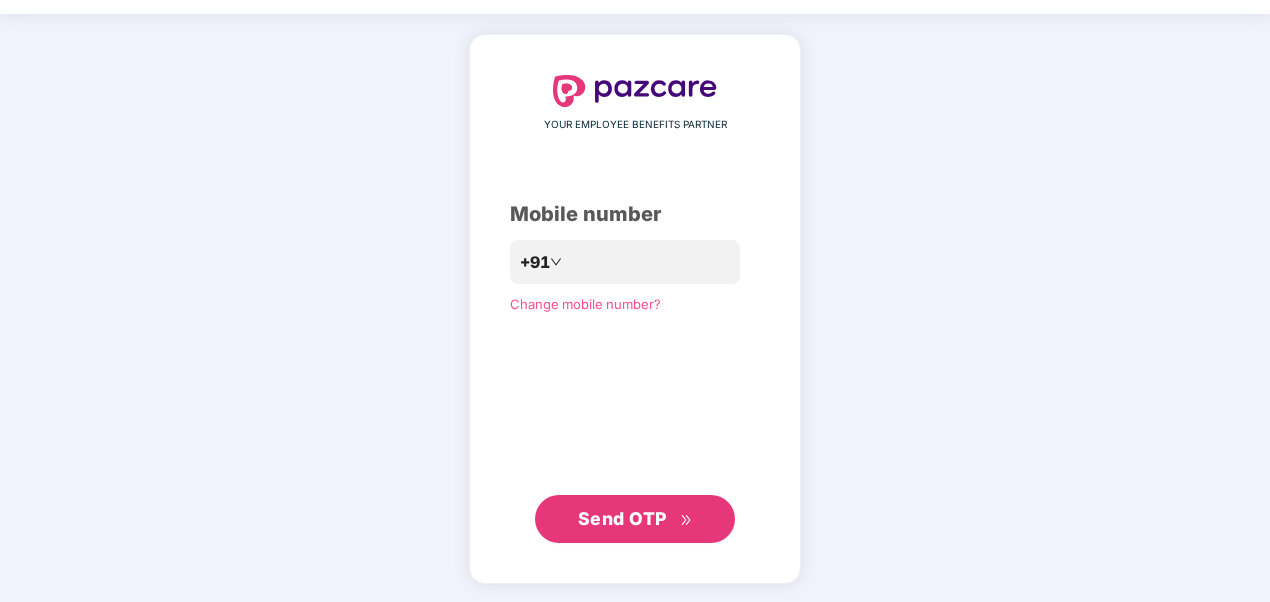 click on "Send OTP" at bounding box center [622, 518] 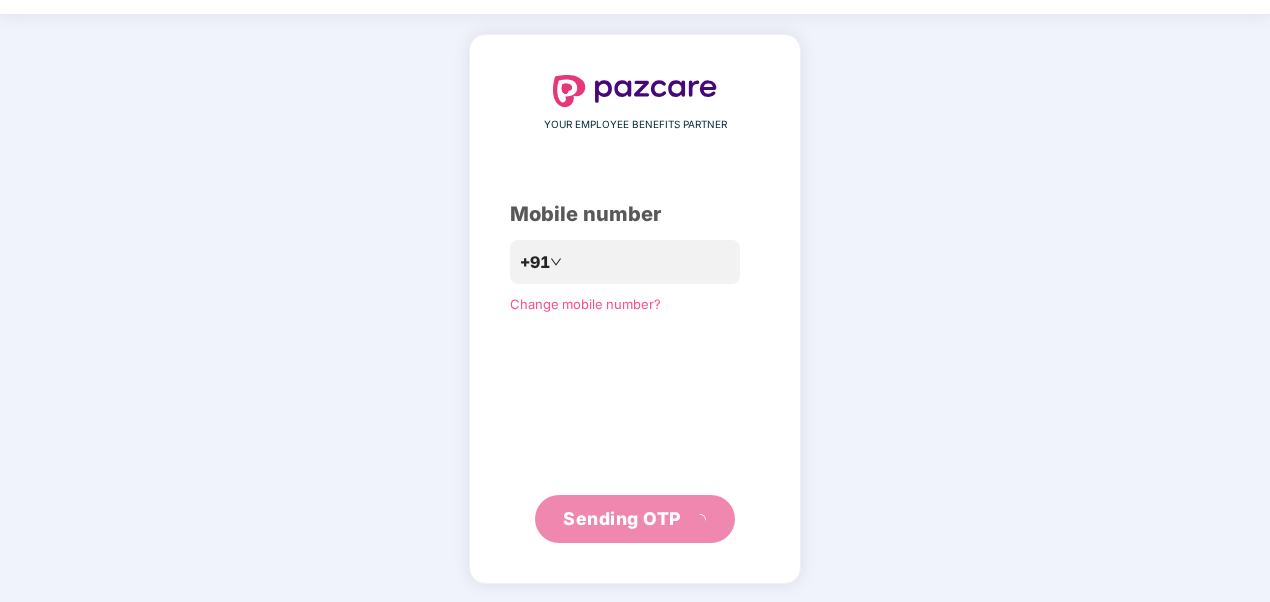 scroll, scrollTop: 50, scrollLeft: 0, axis: vertical 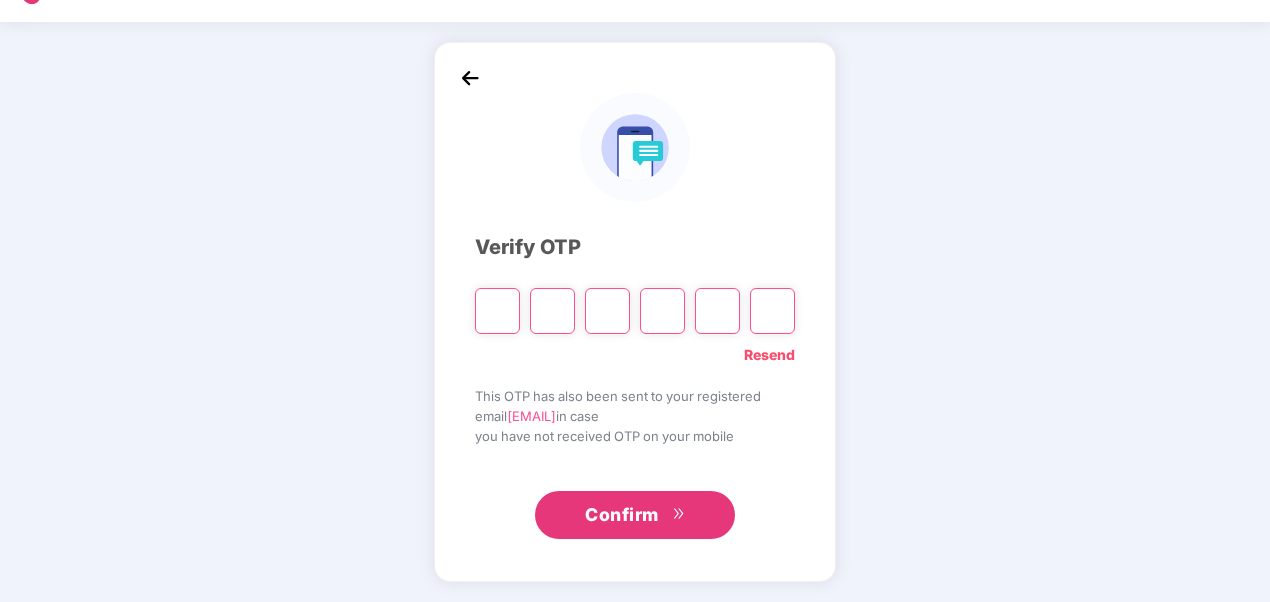 type on "*" 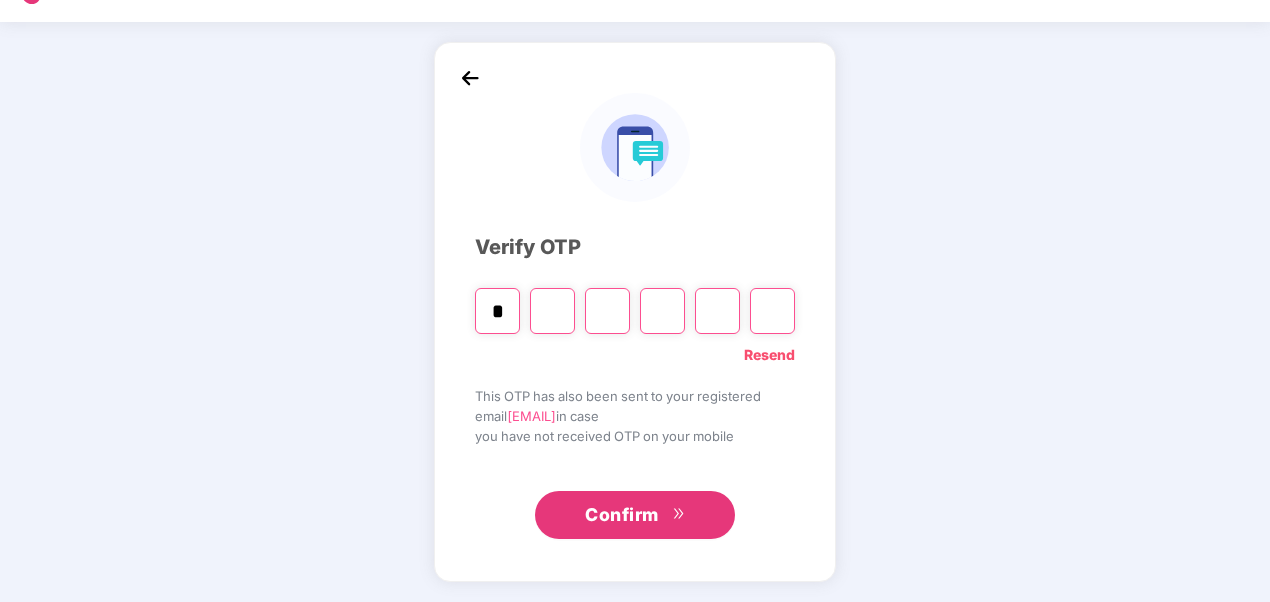 type on "*" 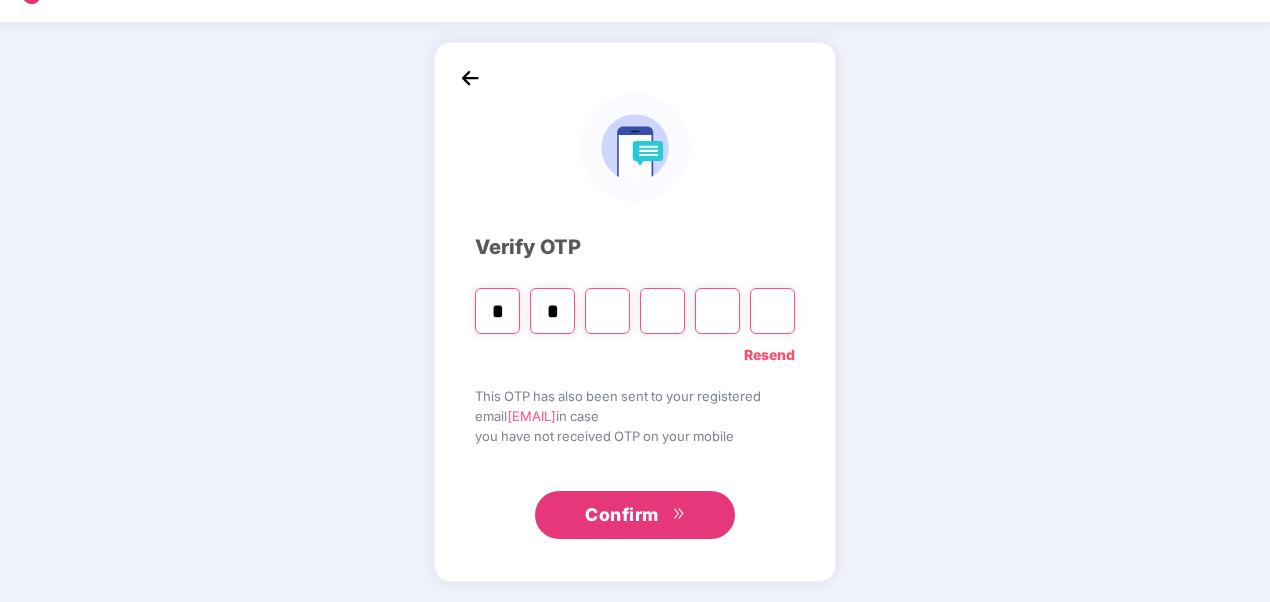 type on "*" 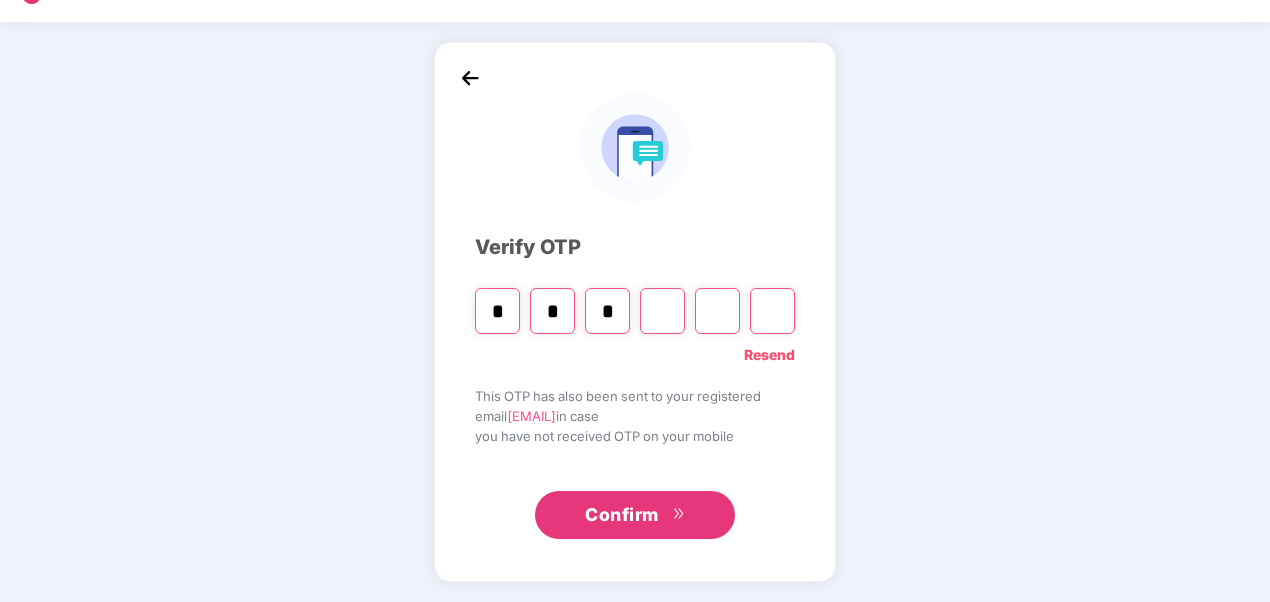 type on "*" 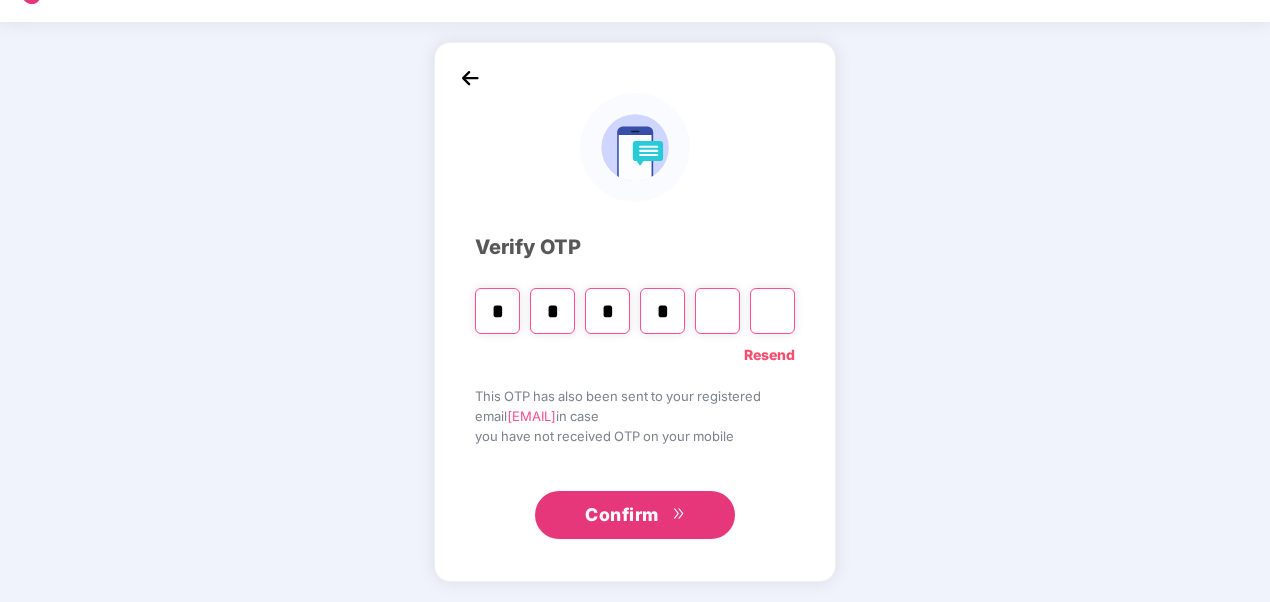 type on "*" 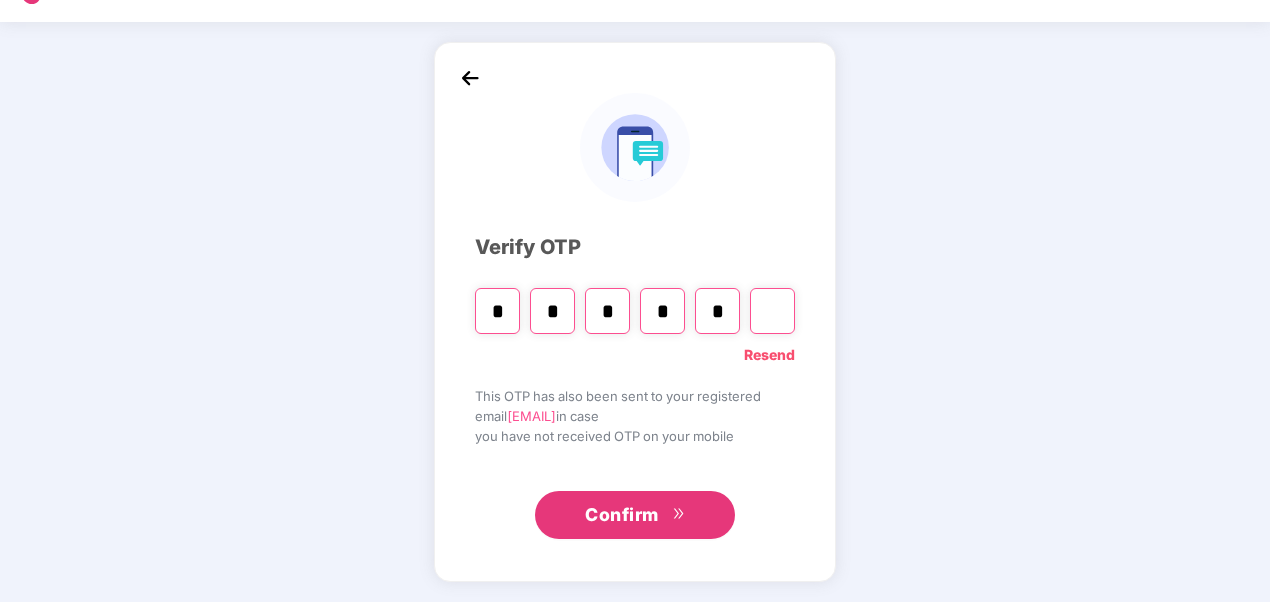 type on "*" 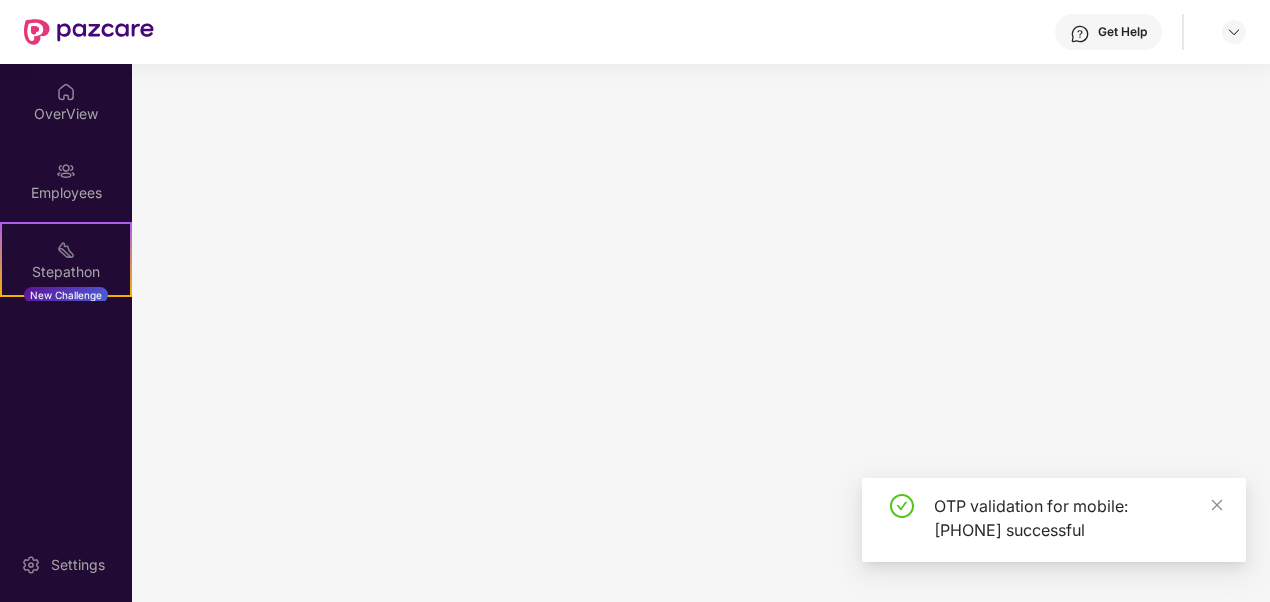 scroll, scrollTop: 0, scrollLeft: 0, axis: both 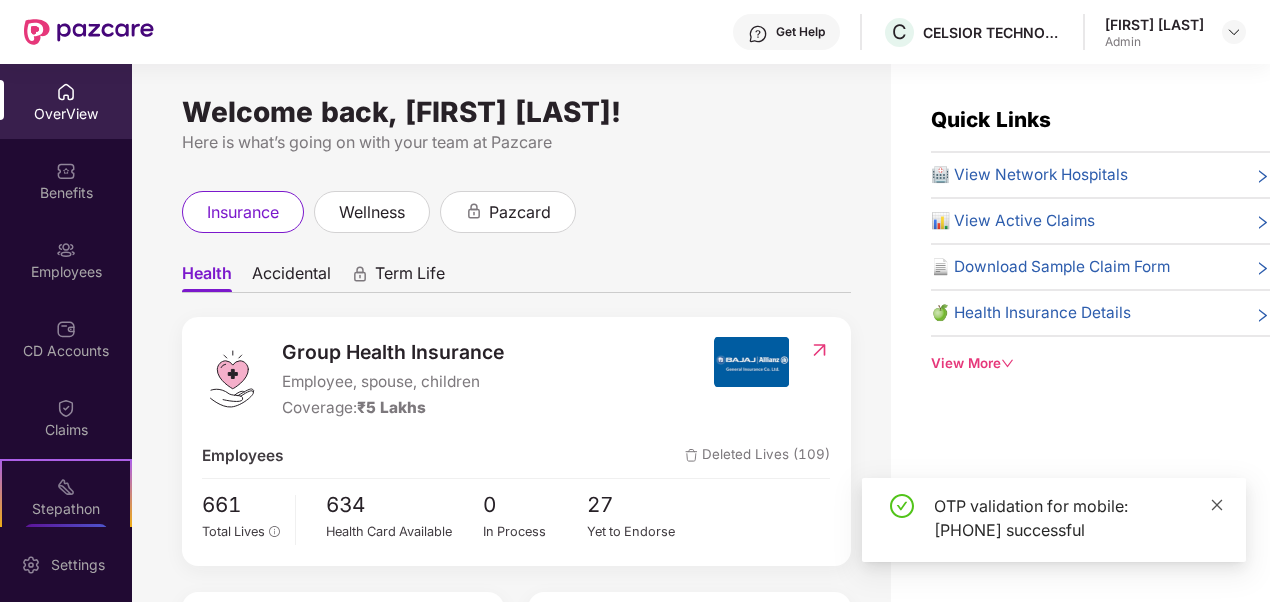 click 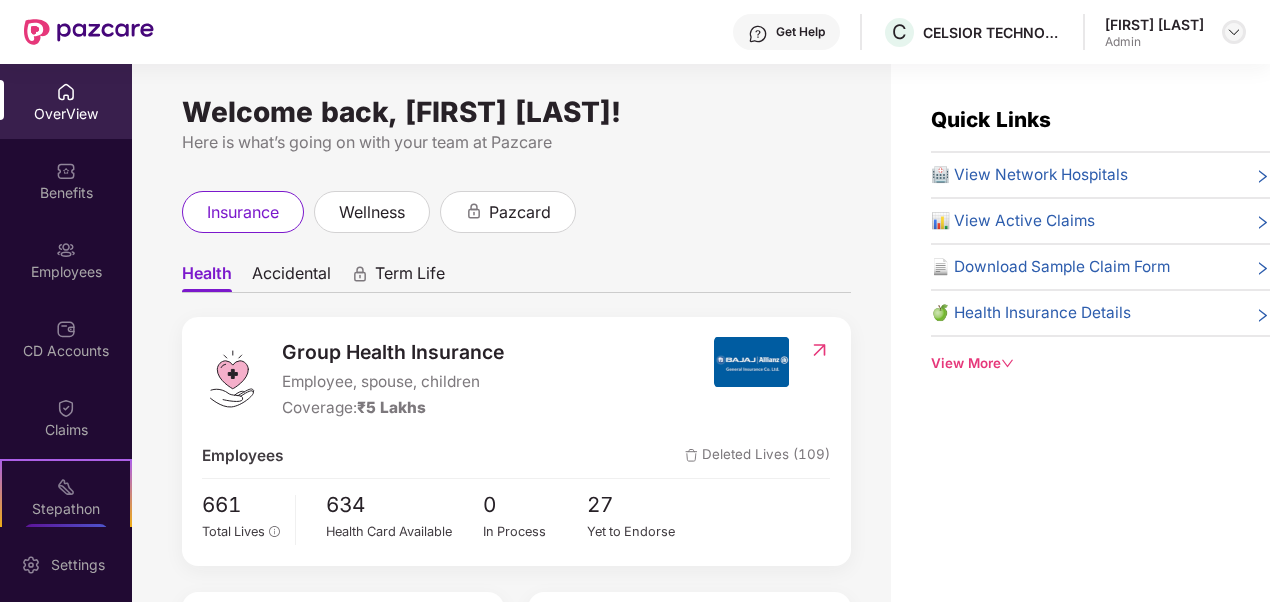 click at bounding box center [1234, 32] 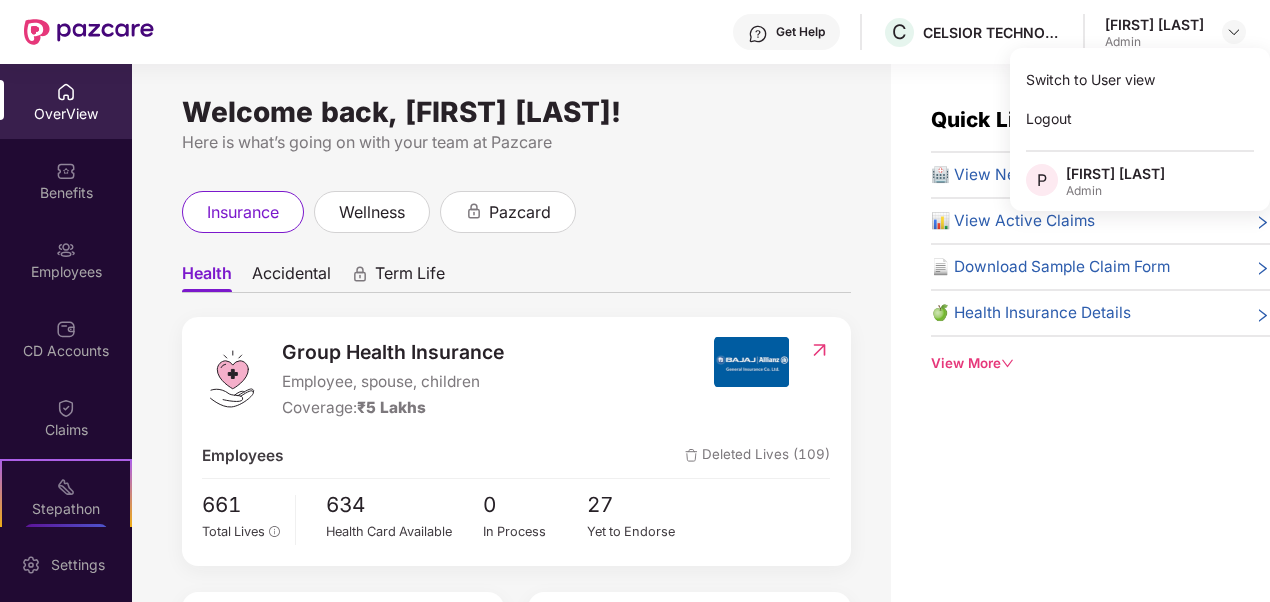 click on "[FIRST] [LAST]" at bounding box center [1115, 173] 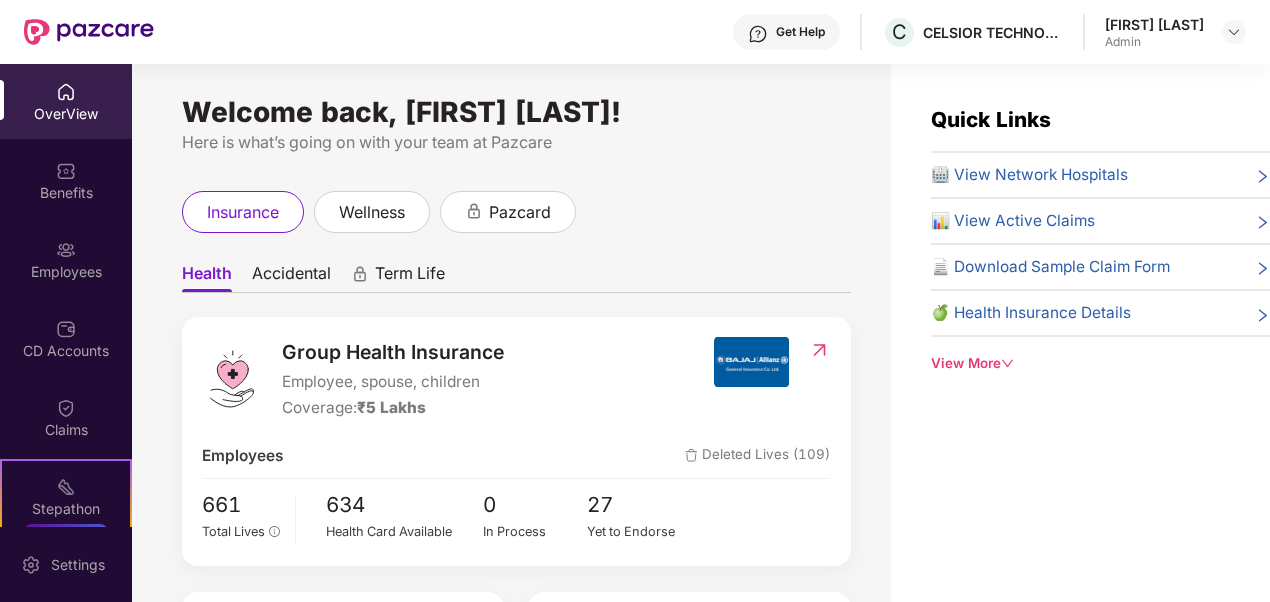 click on "View More" at bounding box center [1100, 363] 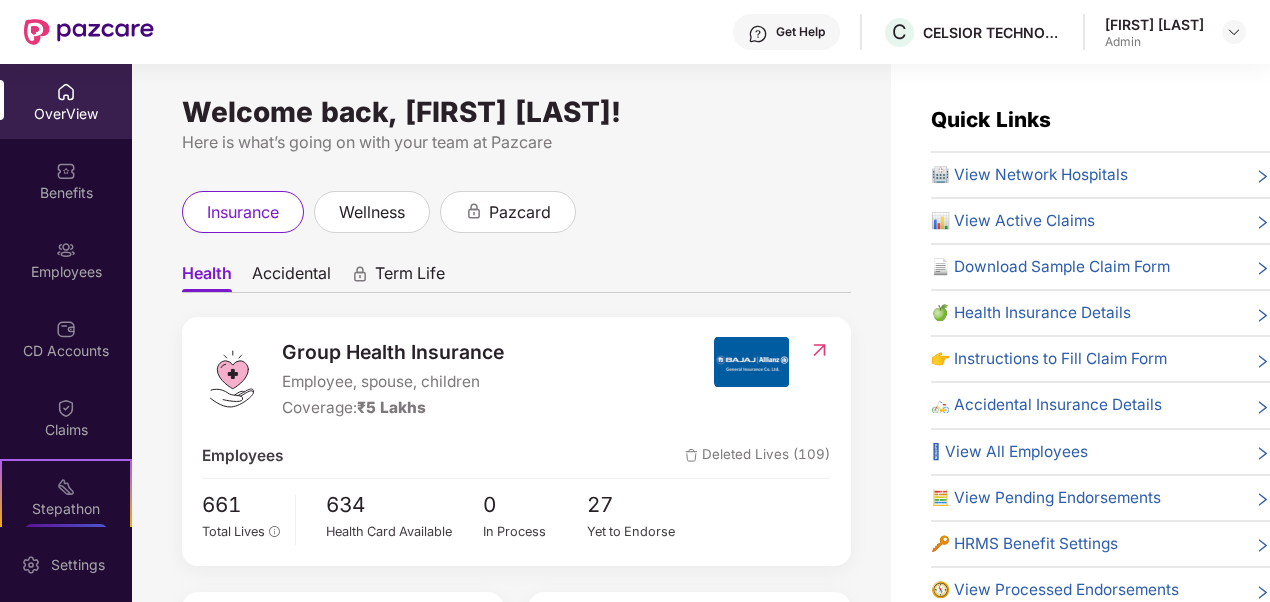 click on "🪪 View All Employees" at bounding box center [1009, 452] 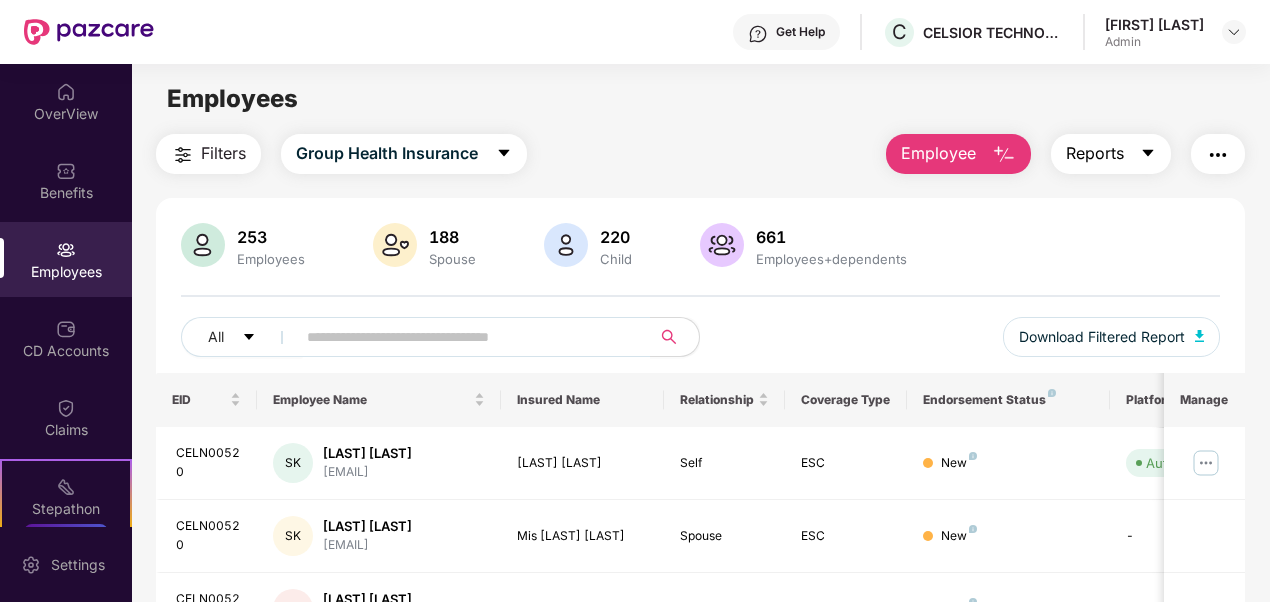 click 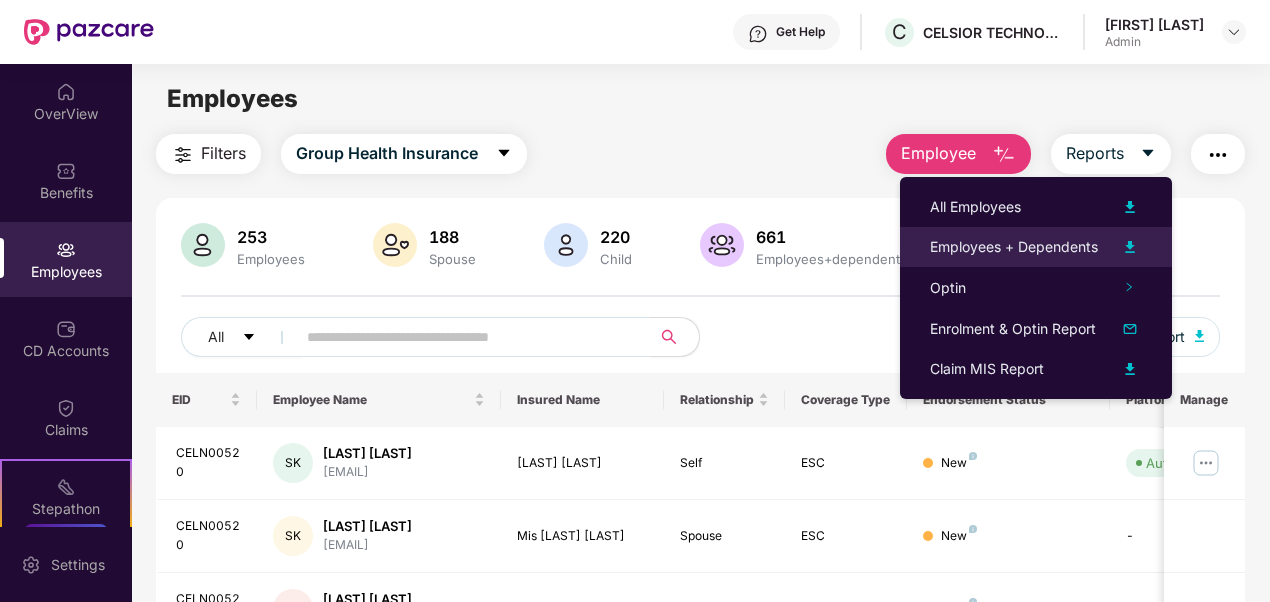 click at bounding box center [1130, 247] 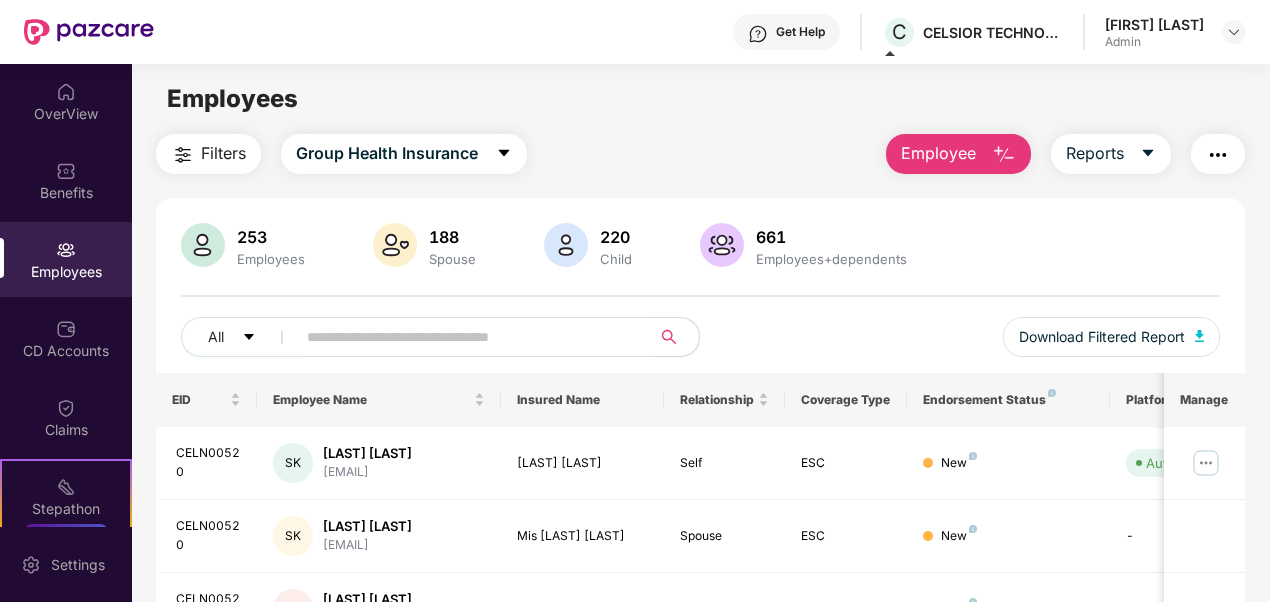 click on "Filters Group Health Insurance Employee  Reports" at bounding box center [701, 154] 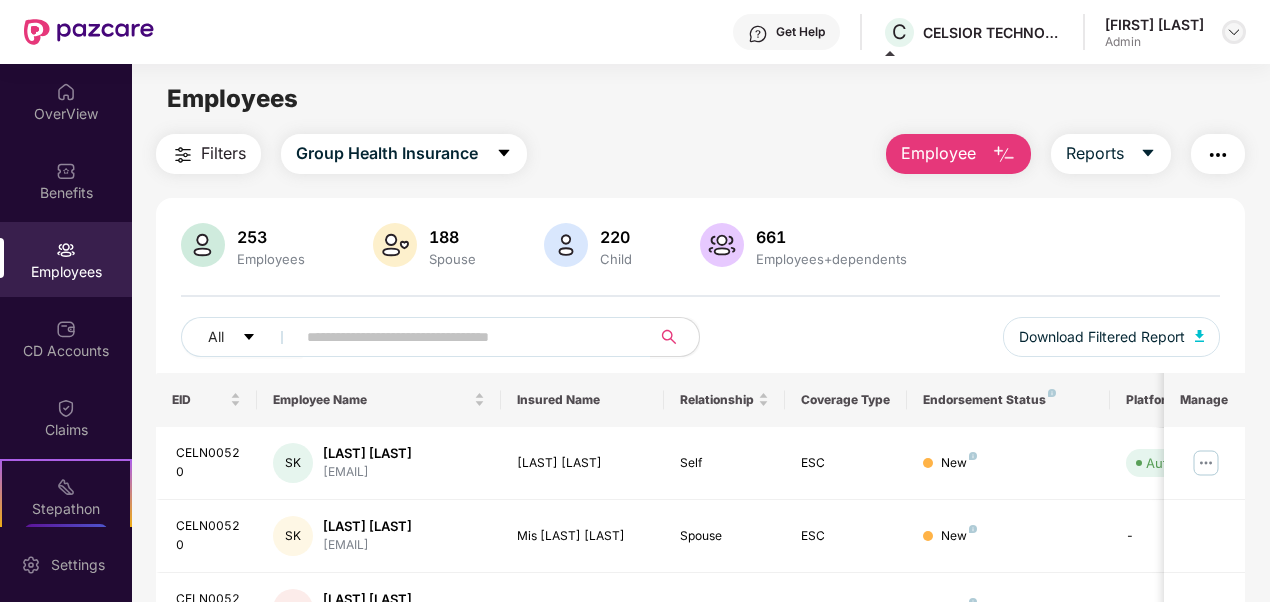 click at bounding box center (1234, 32) 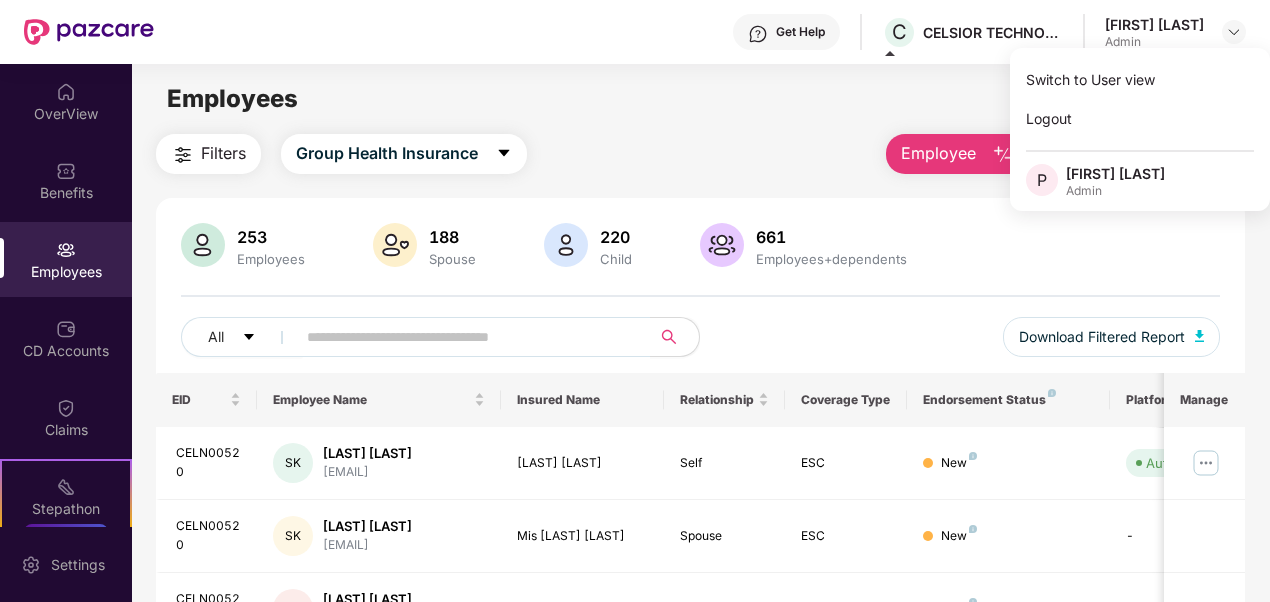 click on "Filters Group Health Insurance Employee  Reports" at bounding box center [701, 154] 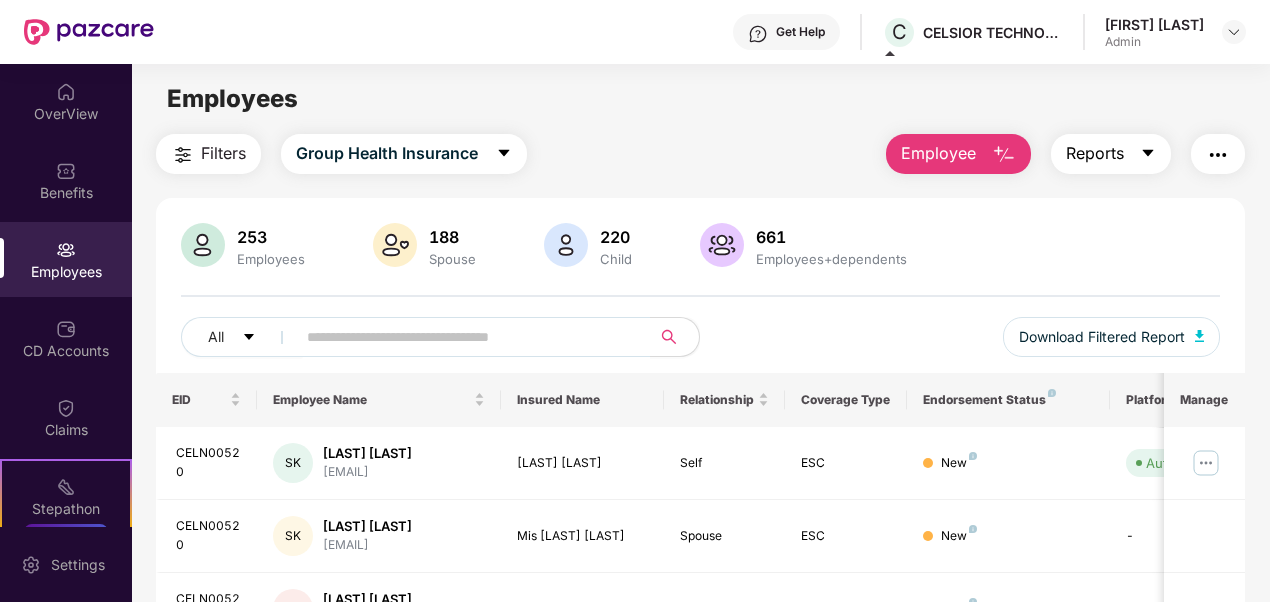 click 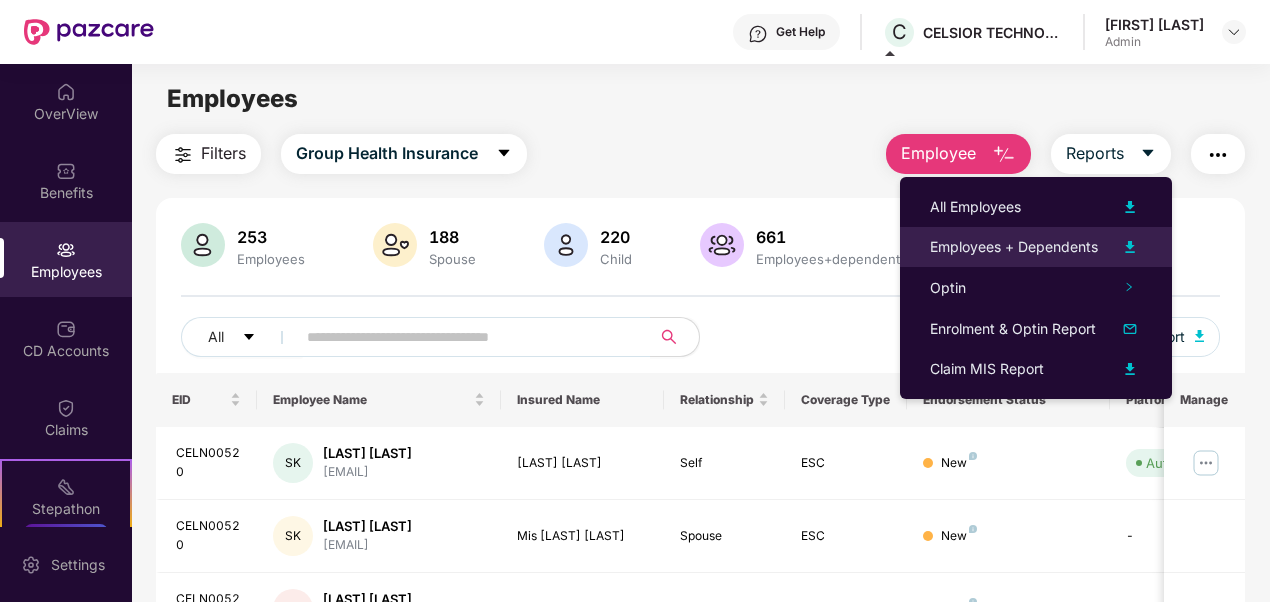 click at bounding box center (1130, 247) 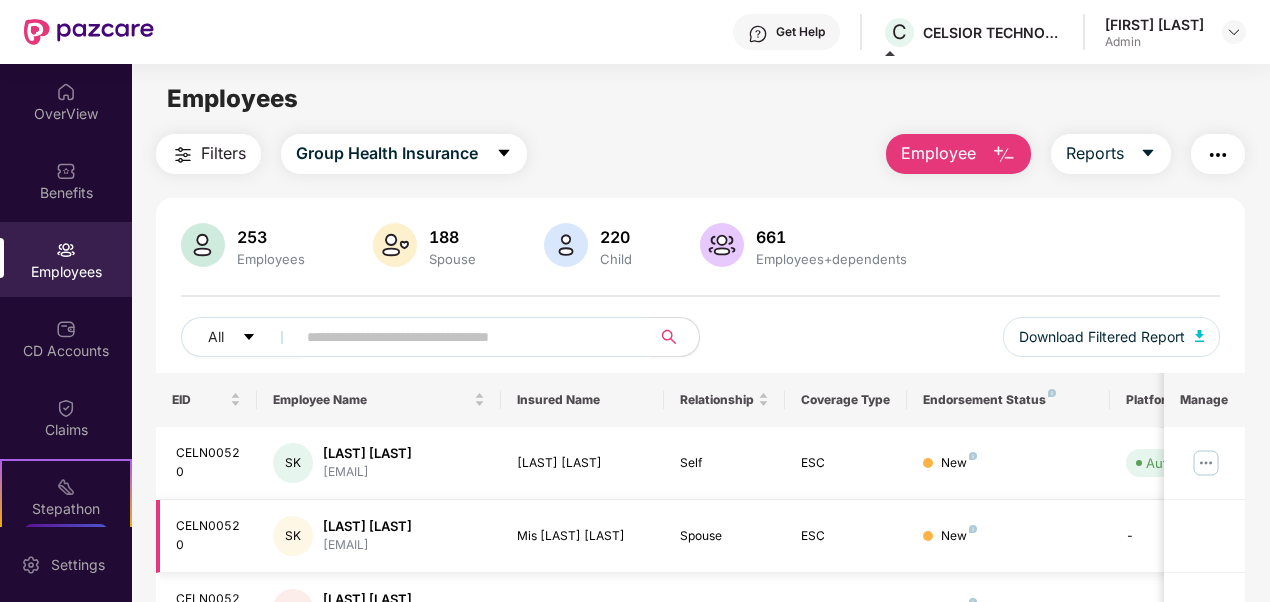 click on "ESC" at bounding box center [846, 536] 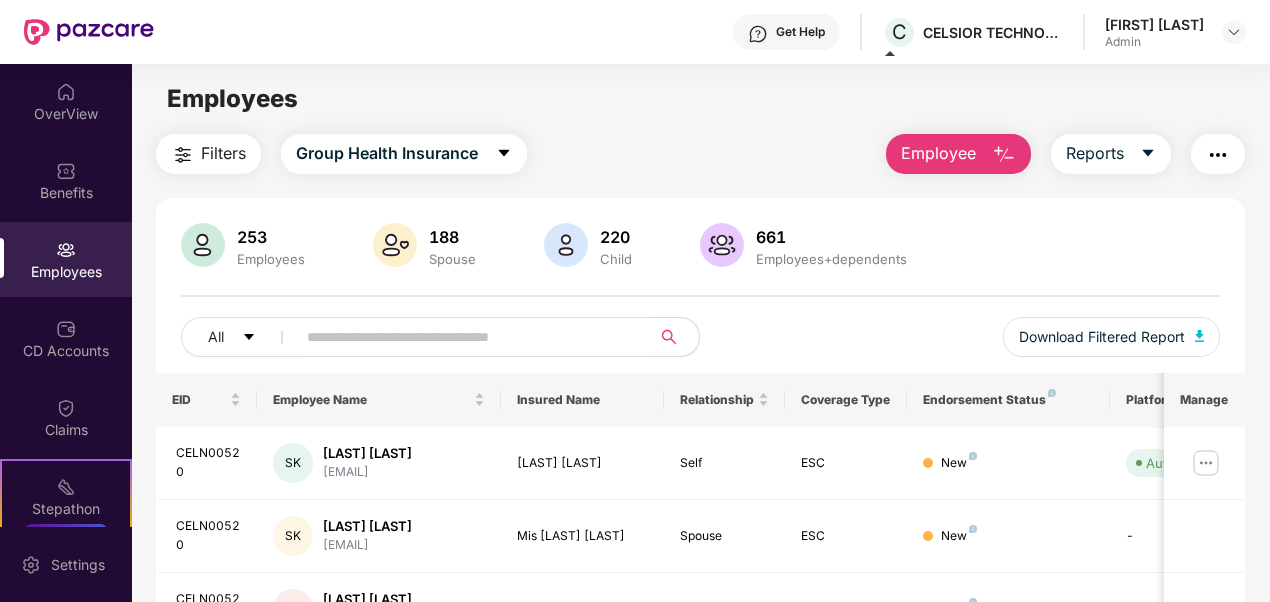 click on "Employees Filters Group Health Insurance Employee  Reports 253 Employees 188 Spouse 220 Child 661 Employees+dependents All Download Filtered Report EID Employee Name Insured Name Relationship Coverage Type Endorsement Status Platform Status Joining Date Manage                   CELN00520 SK [LAST] [LAST]   [EMAIL] [LAST] [LAST] Self ESC New Auto Verified [DATE] CELN00520 SK [LAST] [LAST]   [EMAIL] Mis [LAST] [LAST] Spouse ESC New - [DATE] CELN00520 SK [LAST] [LAST]   [EMAIL] Mis [LAST] [LAST] Child ESC New - [DATE] CELN00520 SK [LAST] [LAST]   [EMAIL] Mis [LAST] [LAST] Child ESC New - [DATE] CELN00518 VA [LAST] [LAST]   [EMAIL] [LAST] [LAST] Self ESC New Auto Verified [DATE] CELN00515 MG [LAST] [LAST]   [EMAIL] [LAST] [LAST] Self ESC New Auto Verified [DATE] CELN00515 MG [LAST] [LAST]   Spouse ESC New" at bounding box center [700, 365] 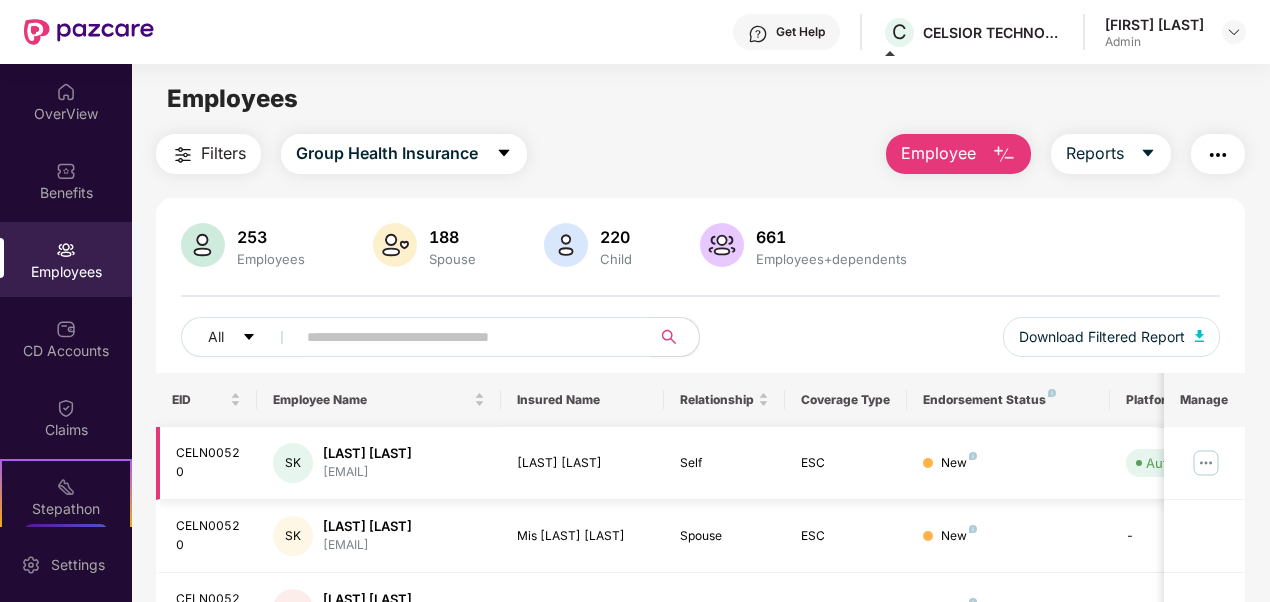 click on "SK [LAST] [LAST]   [EMAIL]" at bounding box center [379, 463] 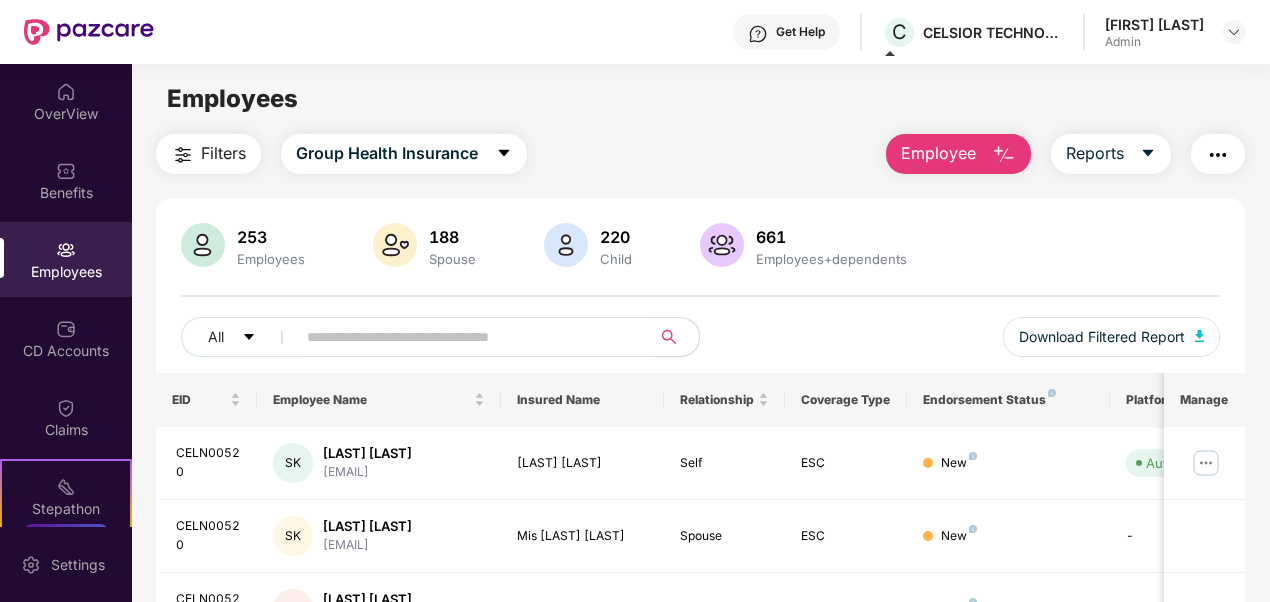 click on "Filters Group Health Insurance Employee  Reports" at bounding box center (701, 154) 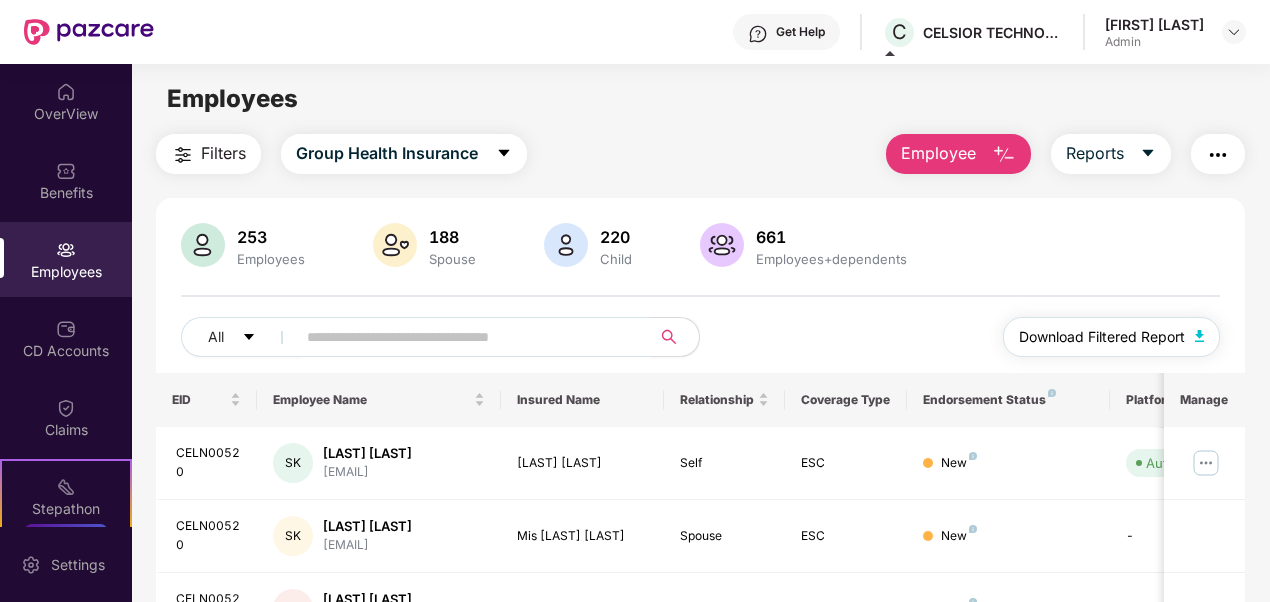 click on "Download Filtered Report" at bounding box center [1112, 337] 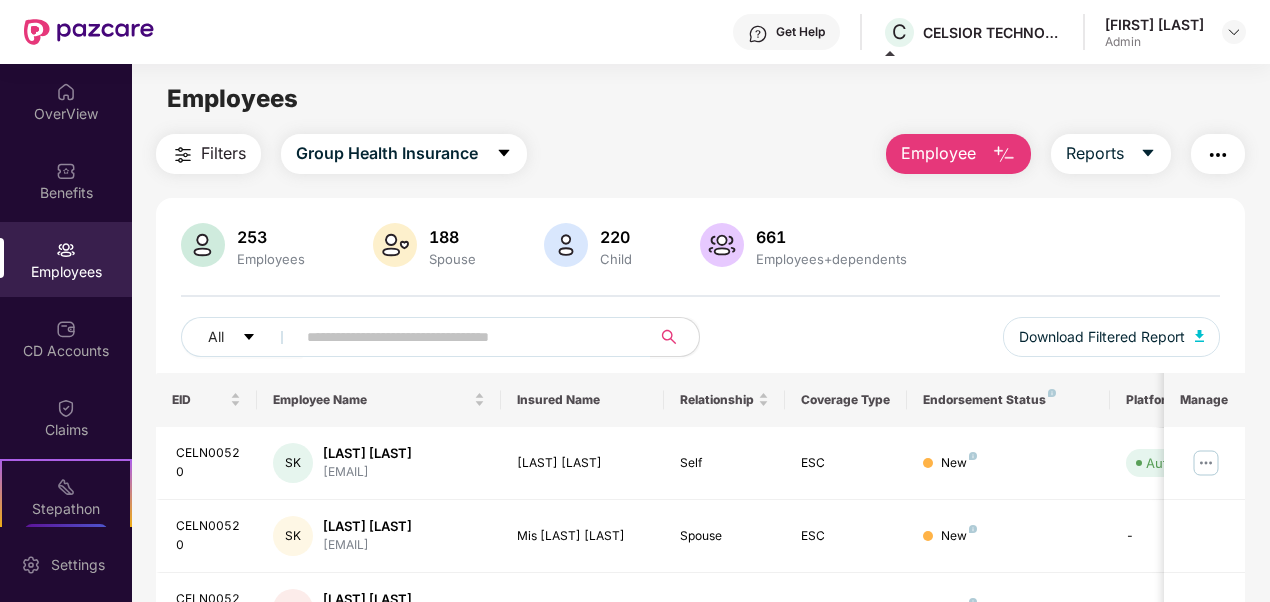 click on "Filters Group Health Insurance Employee  Reports" at bounding box center (701, 154) 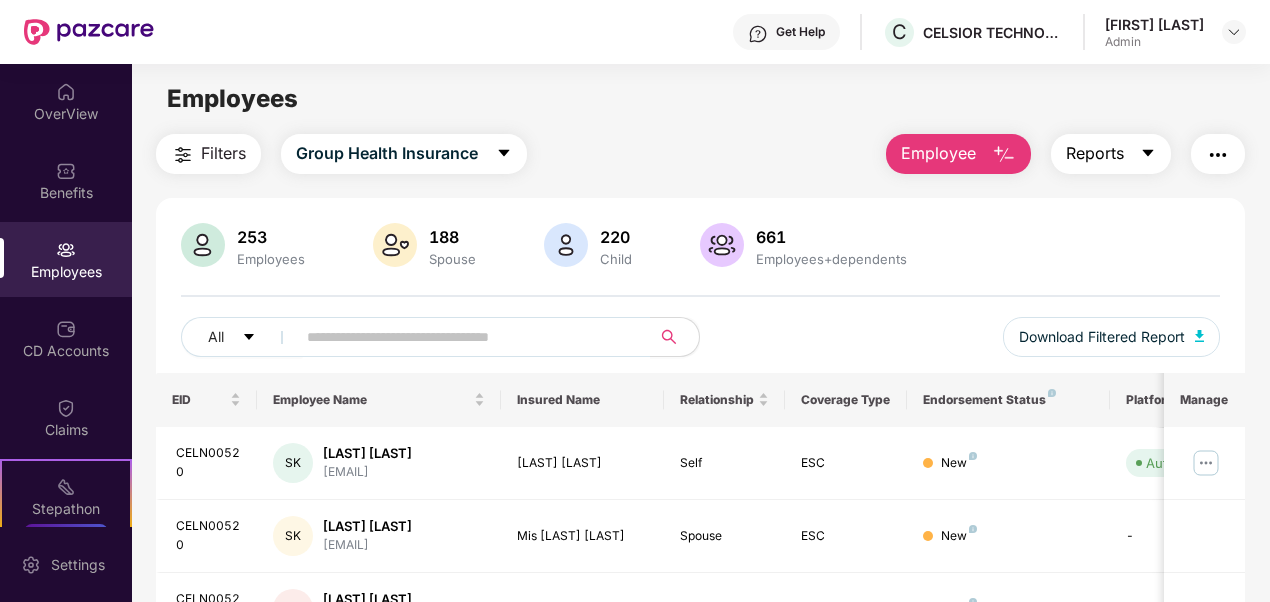 click on "Reports" at bounding box center (1095, 153) 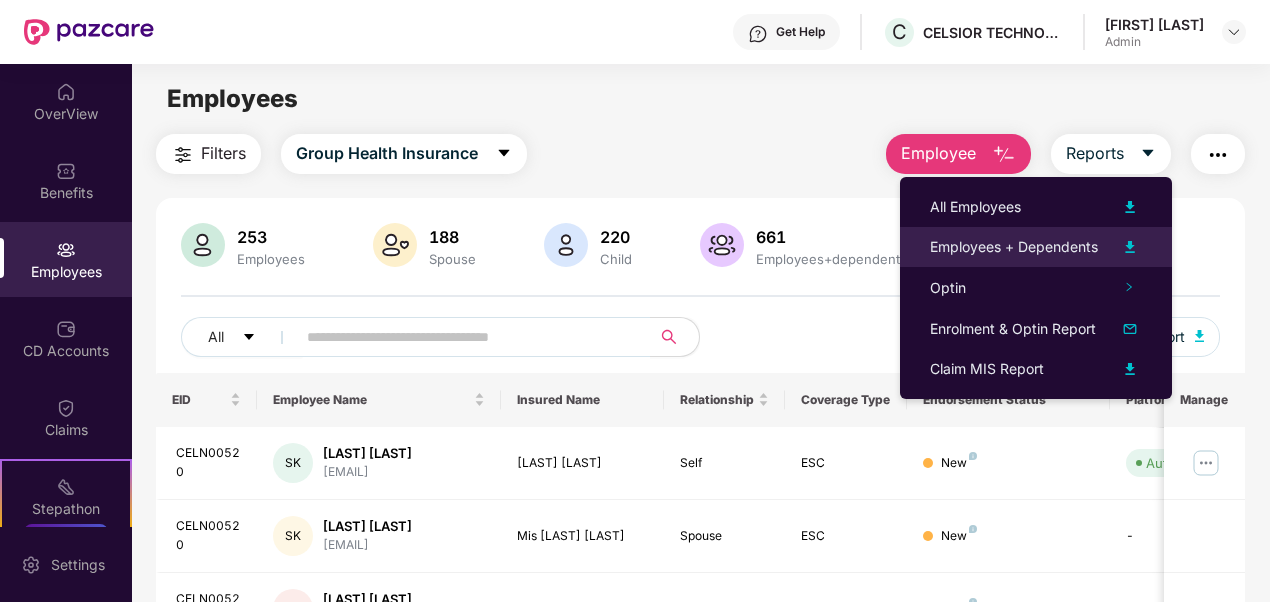 click at bounding box center [1130, 247] 